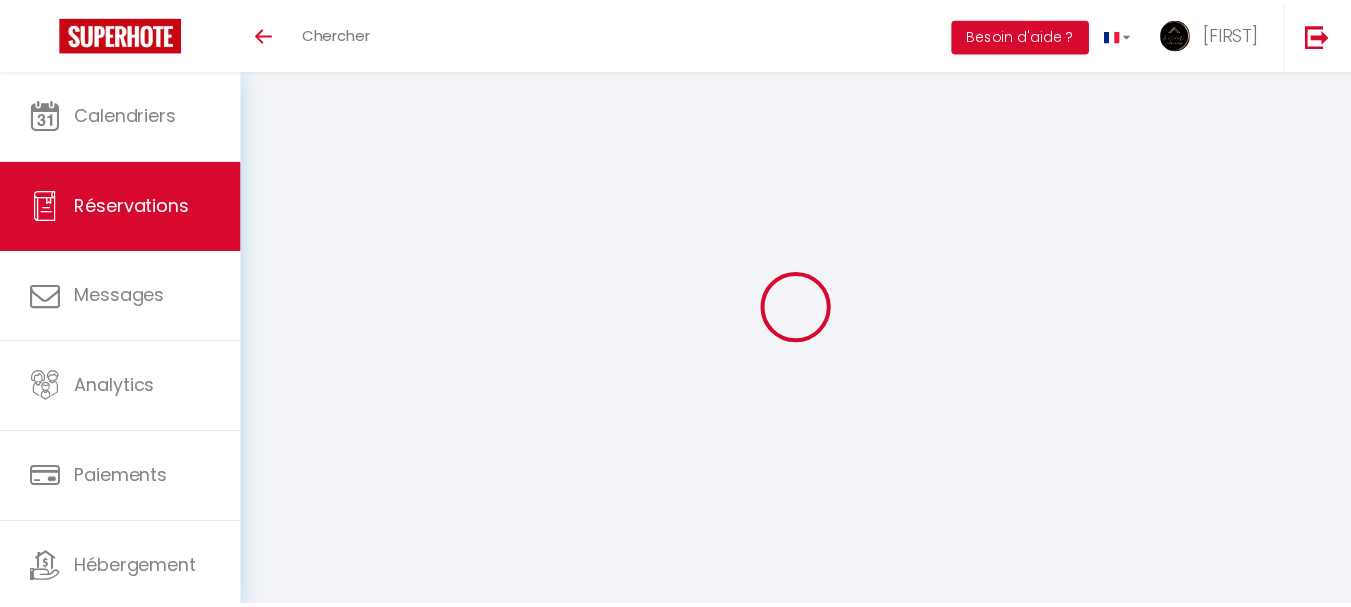 scroll, scrollTop: 0, scrollLeft: 0, axis: both 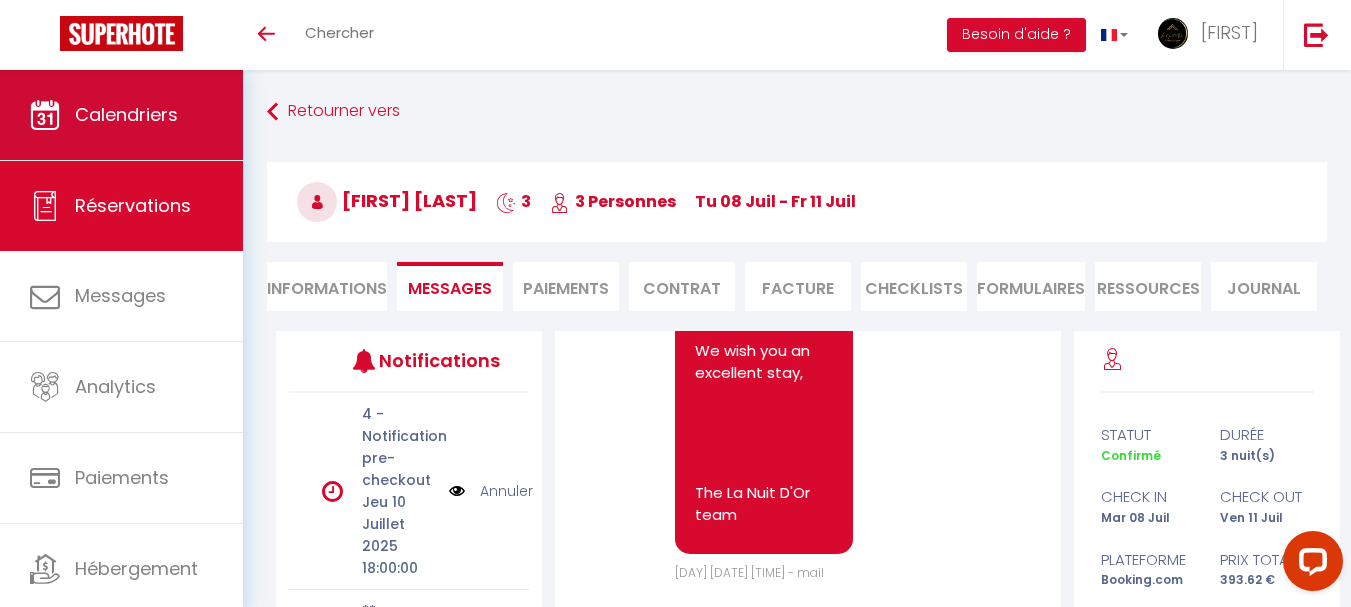 click on "Calendriers" at bounding box center (121, 115) 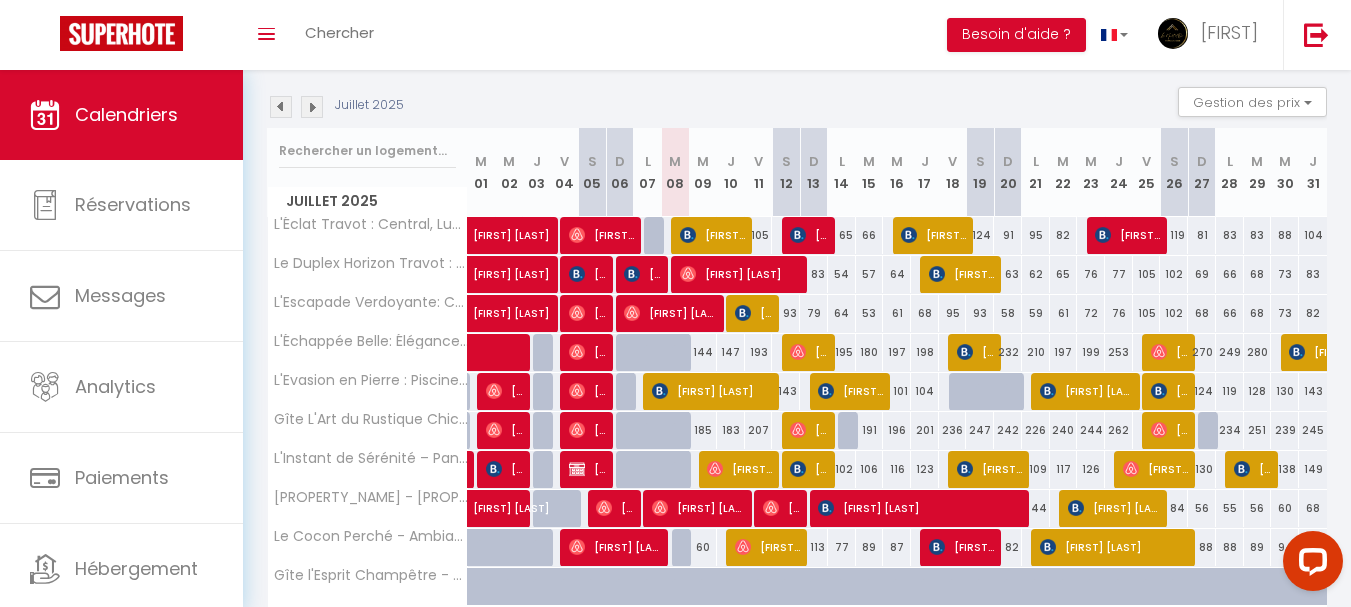 scroll, scrollTop: 300, scrollLeft: 0, axis: vertical 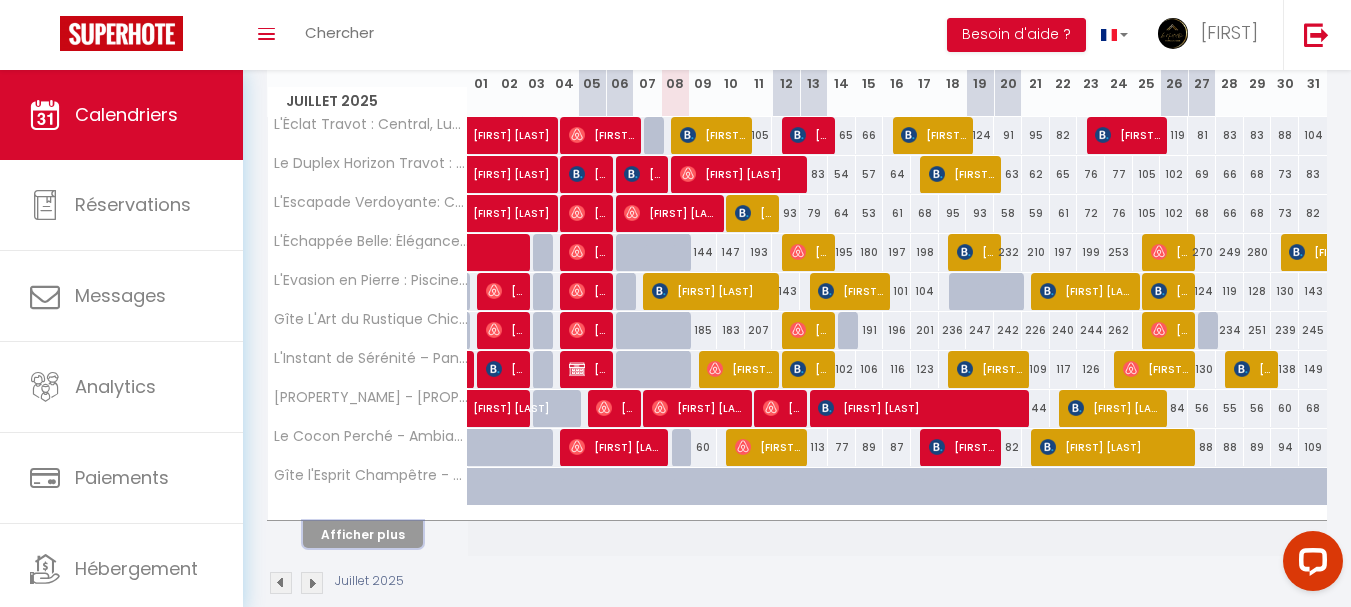 click on "Afficher plus" at bounding box center (363, 534) 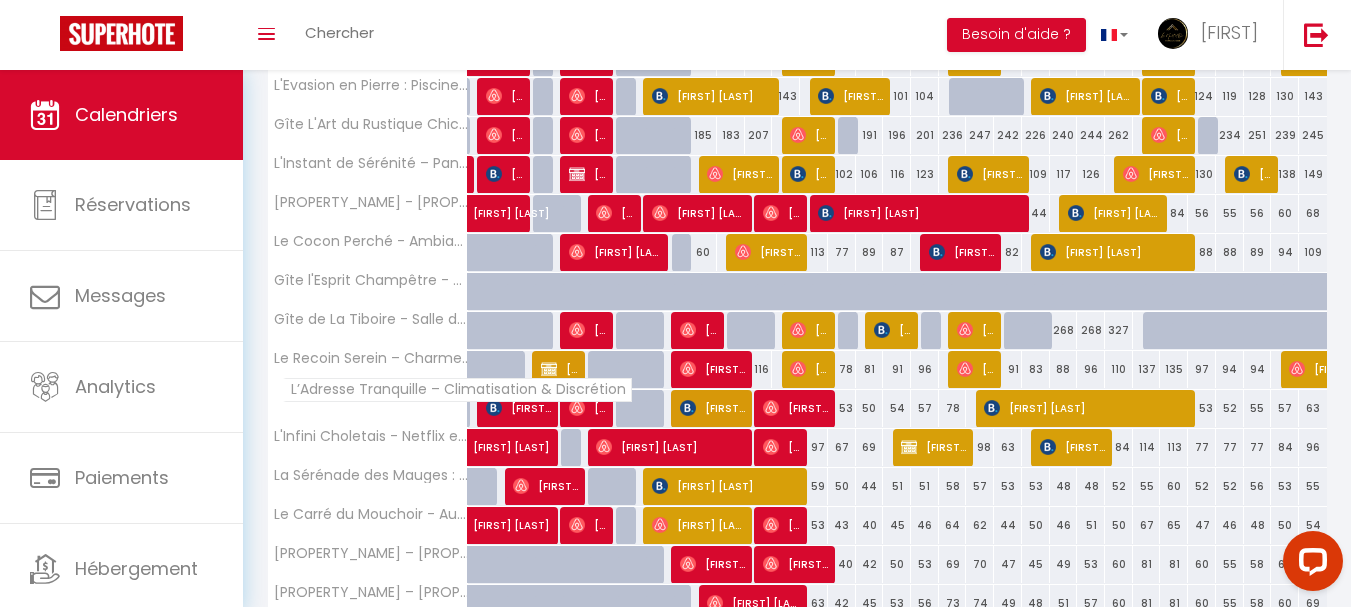 scroll, scrollTop: 295, scrollLeft: 0, axis: vertical 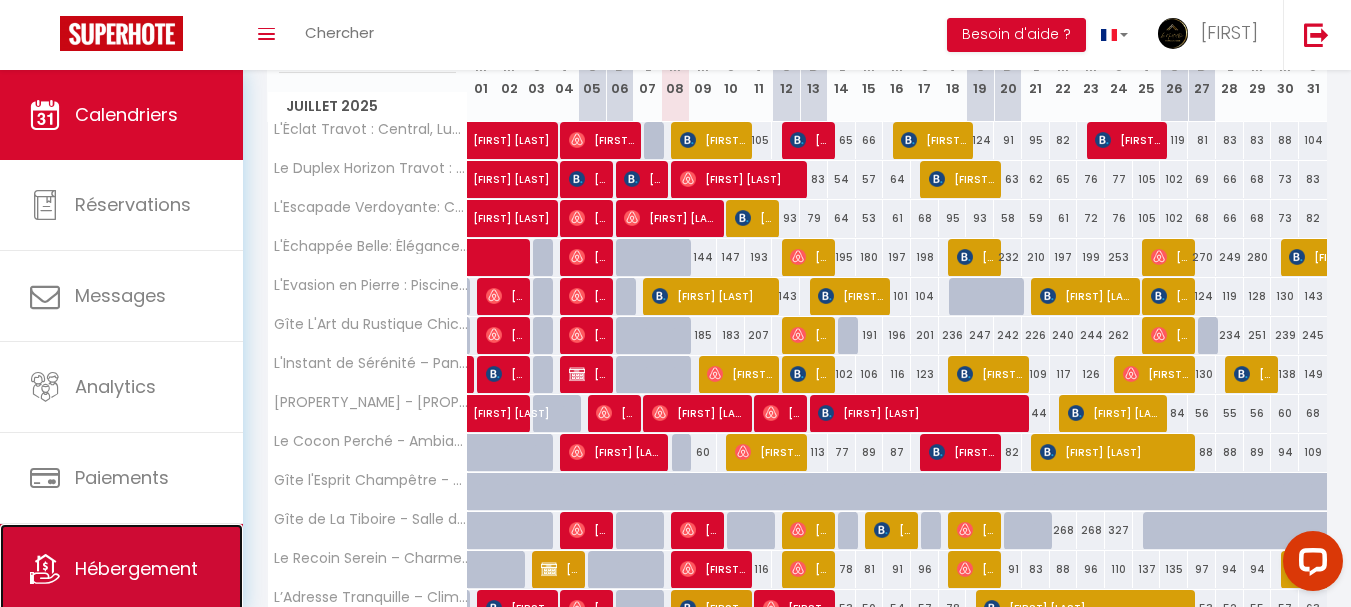 click on "Hébergement" at bounding box center [136, 568] 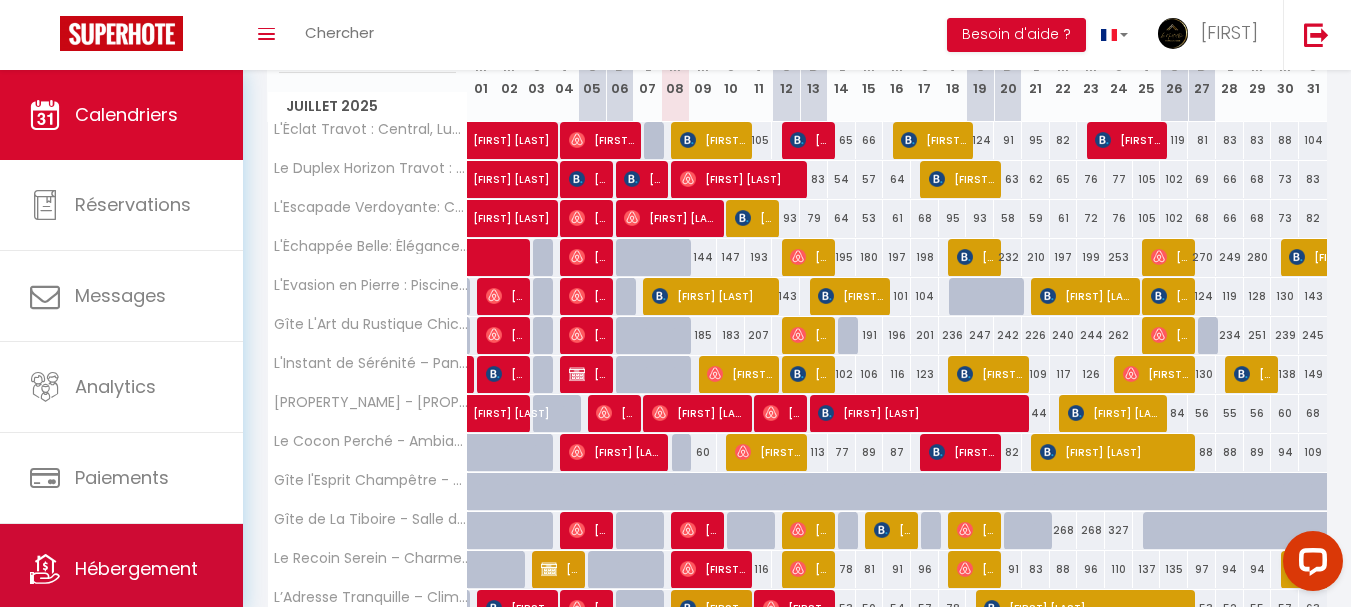scroll, scrollTop: 0, scrollLeft: 0, axis: both 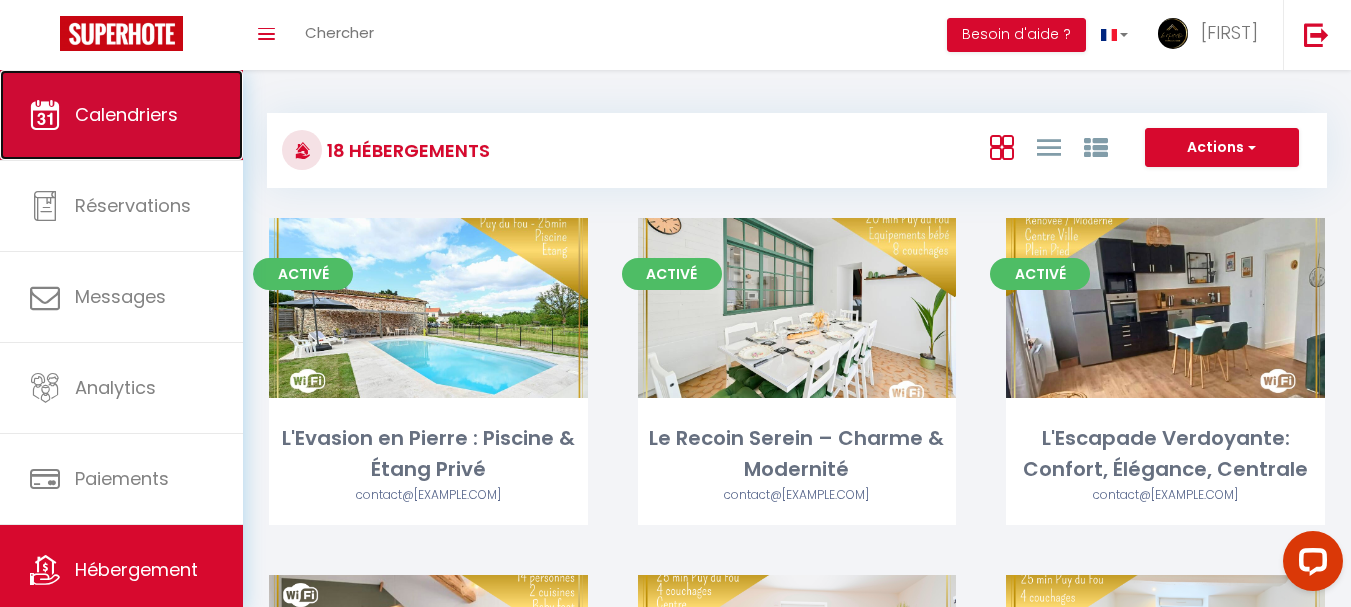 click on "Calendriers" at bounding box center (121, 115) 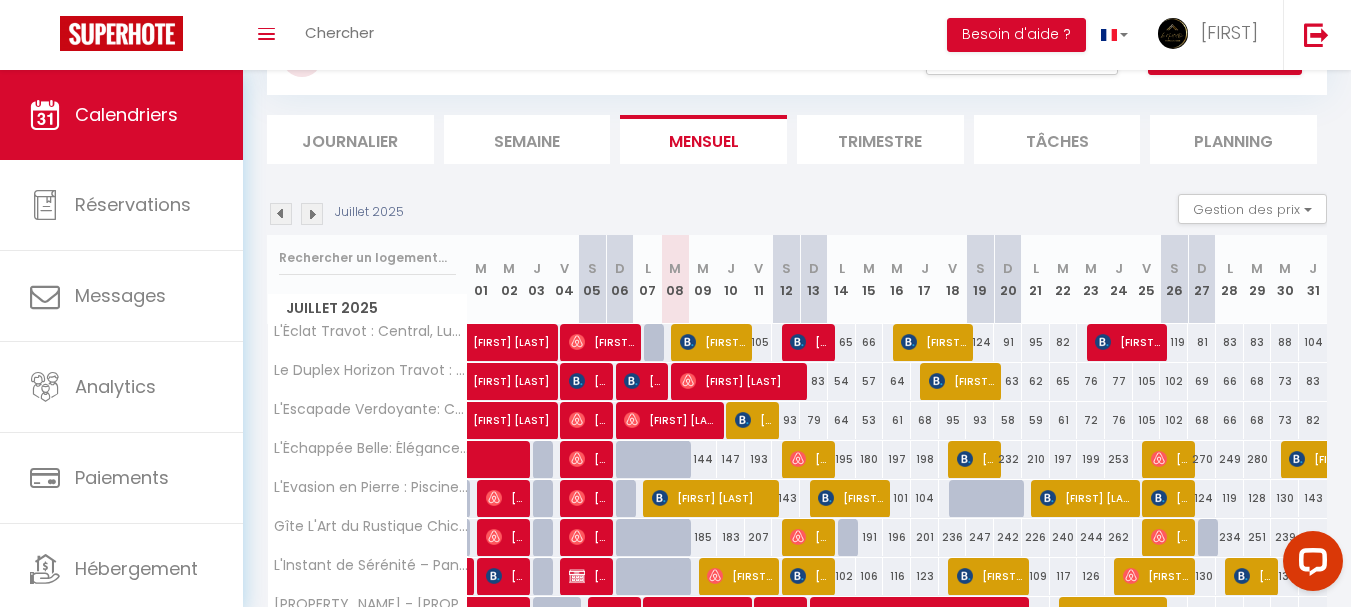 scroll, scrollTop: 200, scrollLeft: 0, axis: vertical 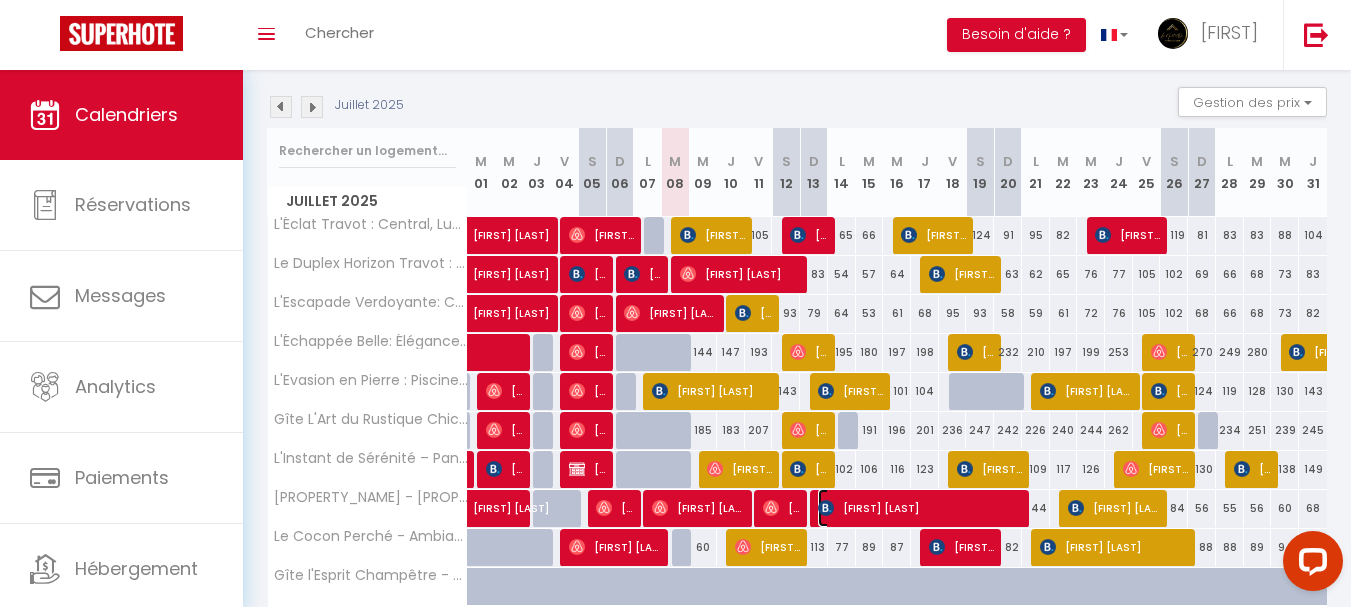 click on "[FIRST] [LAST]" at bounding box center [532, 509] 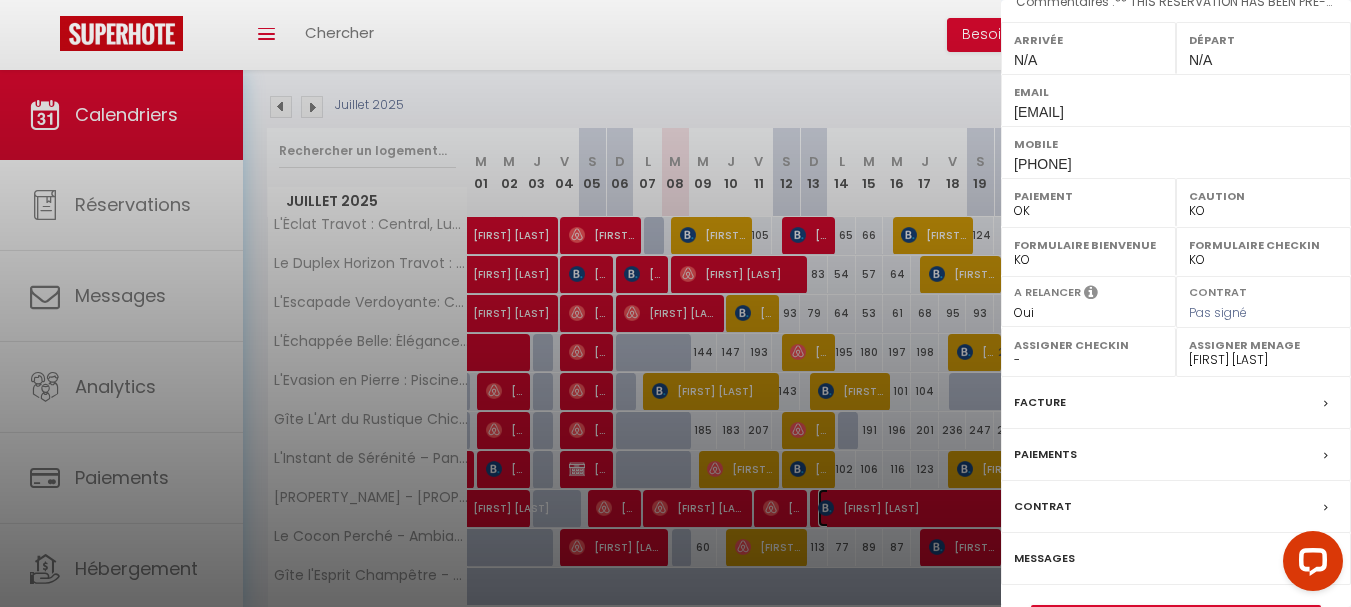 scroll, scrollTop: 300, scrollLeft: 0, axis: vertical 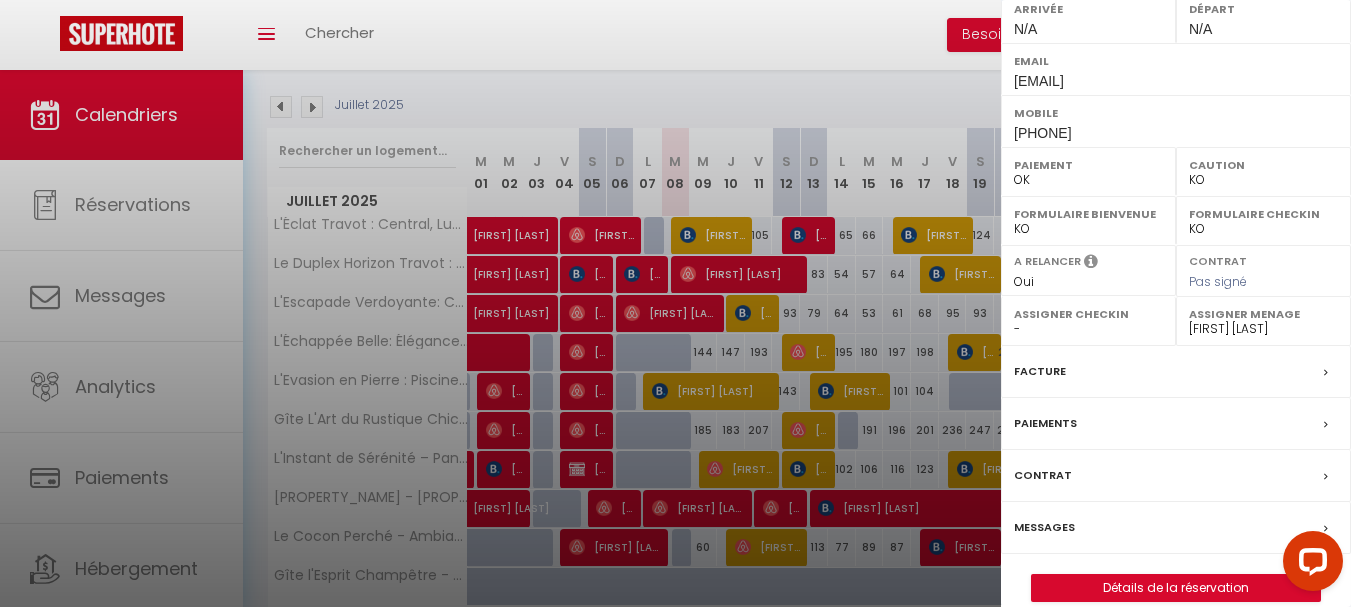 click on "Messages" at bounding box center (0, 0) 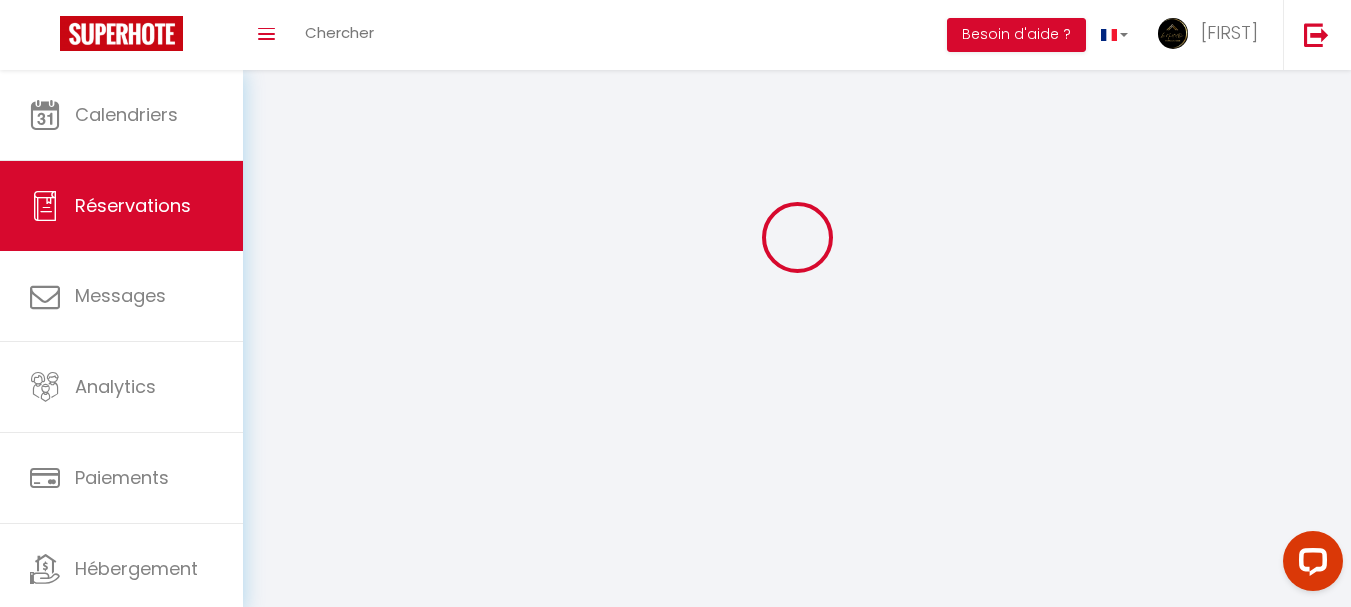 scroll, scrollTop: 0, scrollLeft: 0, axis: both 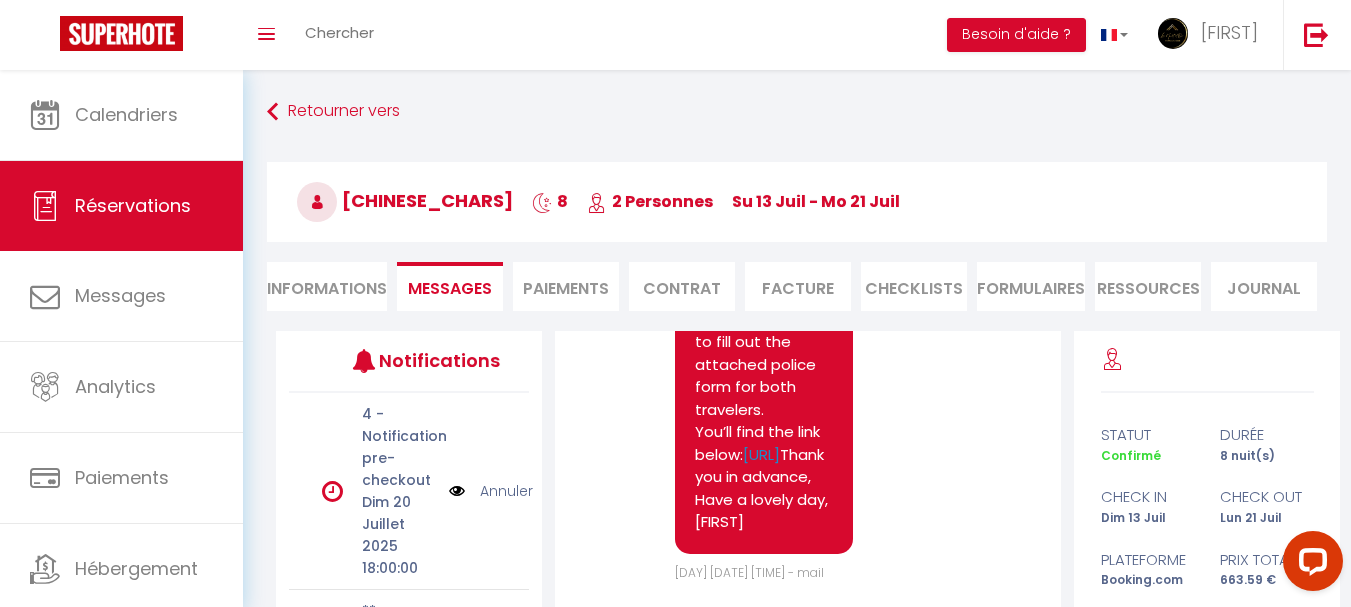drag, startPoint x: 777, startPoint y: 534, endPoint x: 670, endPoint y: 494, distance: 114.232216 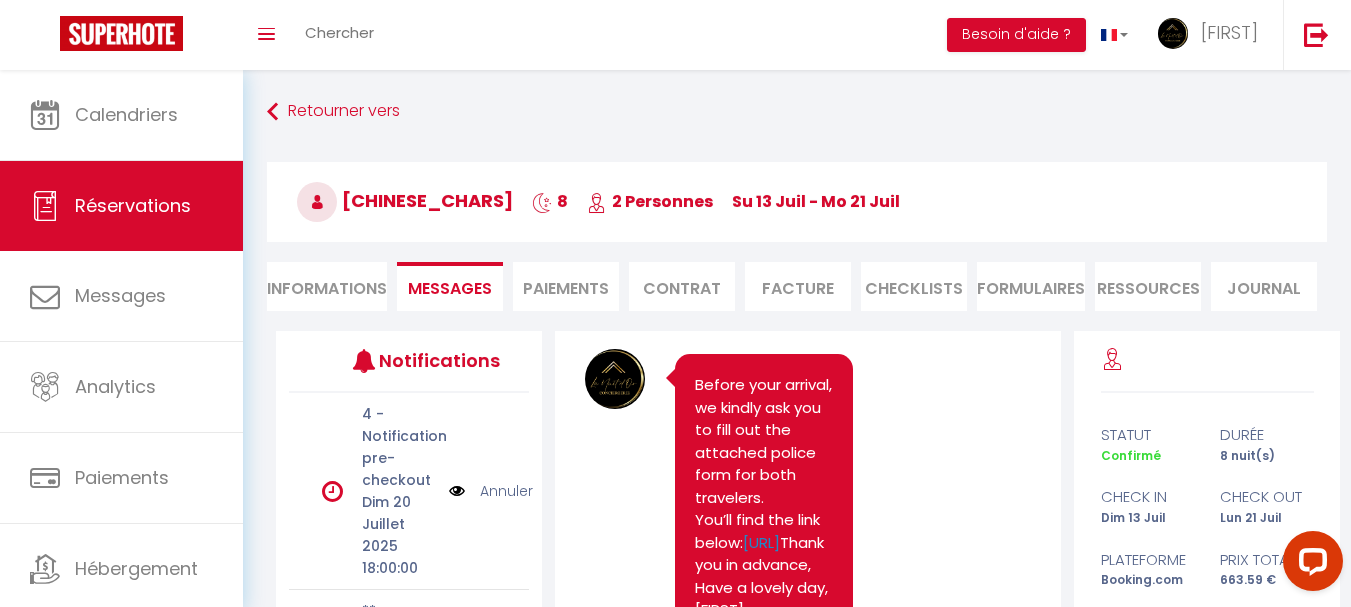 scroll, scrollTop: 2214, scrollLeft: 0, axis: vertical 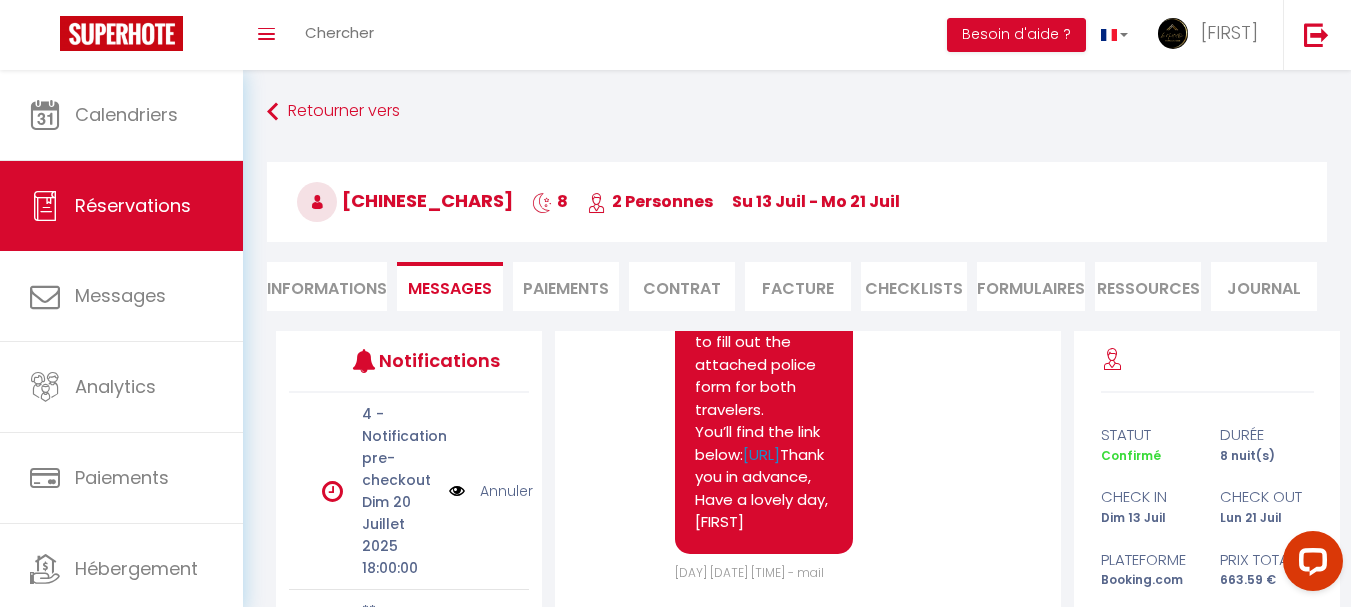 drag, startPoint x: 697, startPoint y: 393, endPoint x: 785, endPoint y: 530, distance: 162.82812 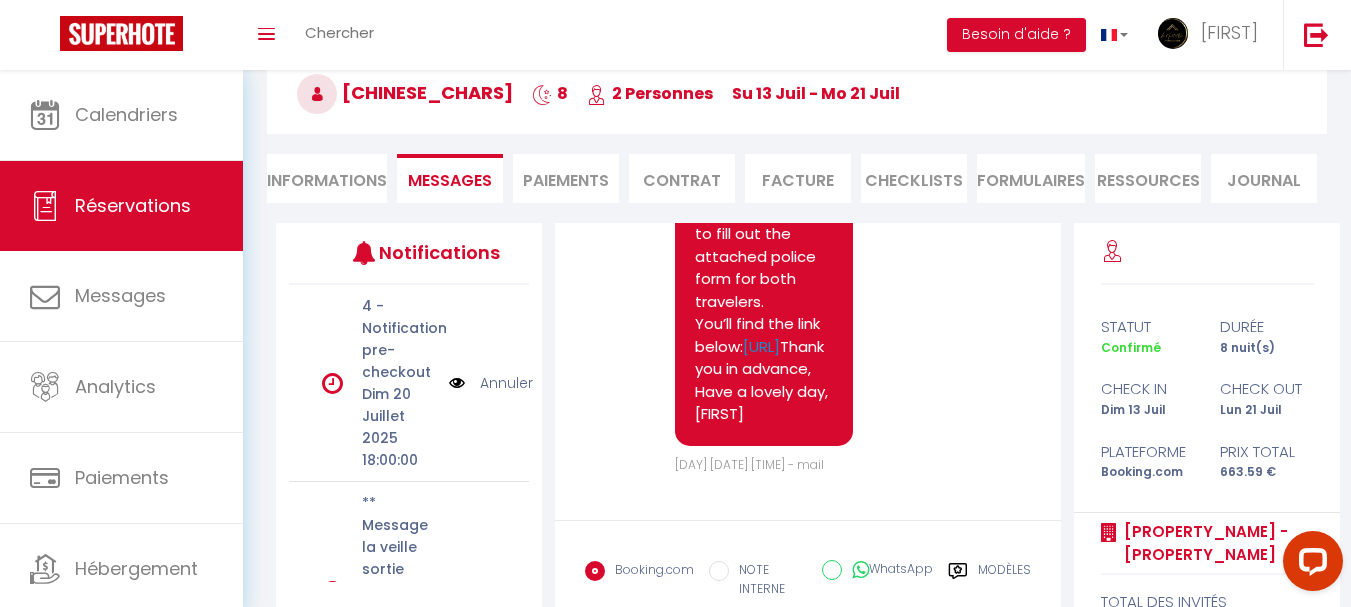 scroll, scrollTop: 281, scrollLeft: 0, axis: vertical 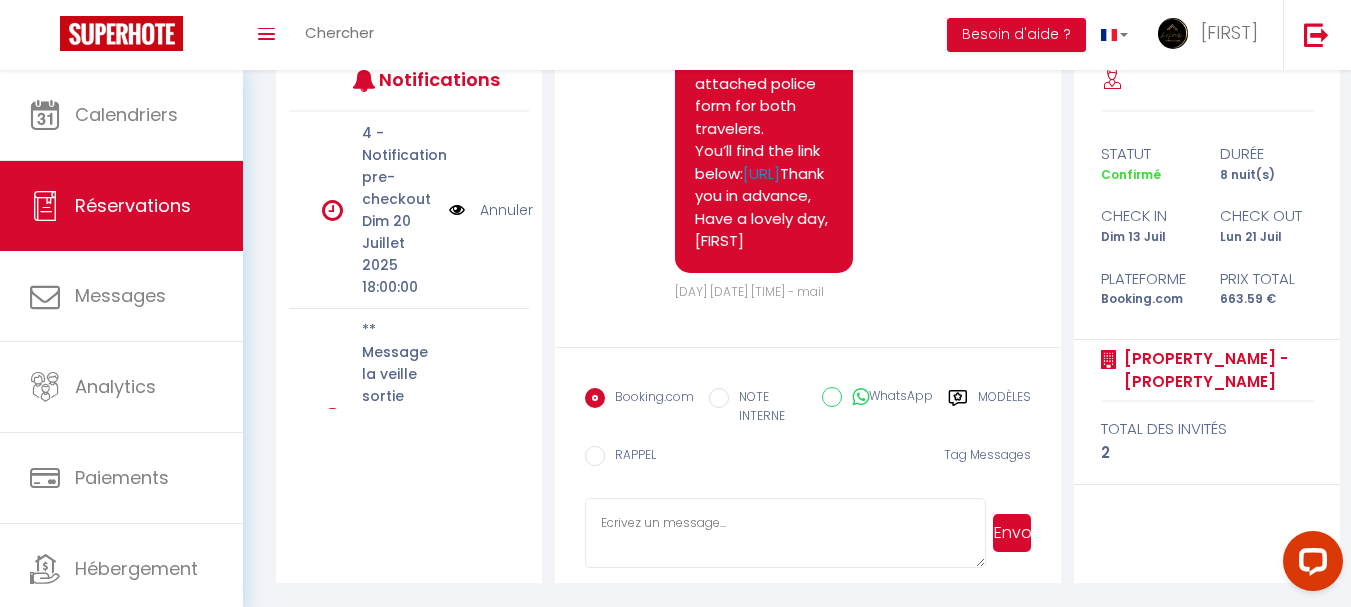 click on "WhatsApp" at bounding box center [887, 398] 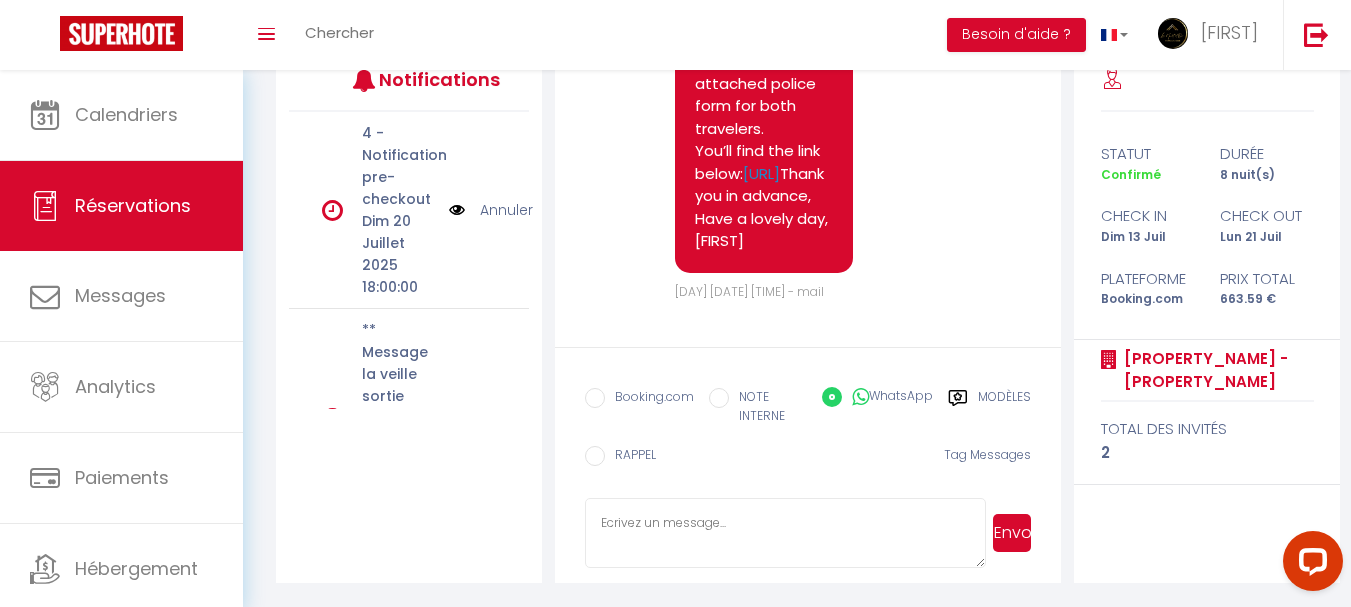click on "Envoyer" at bounding box center [1012, 533] 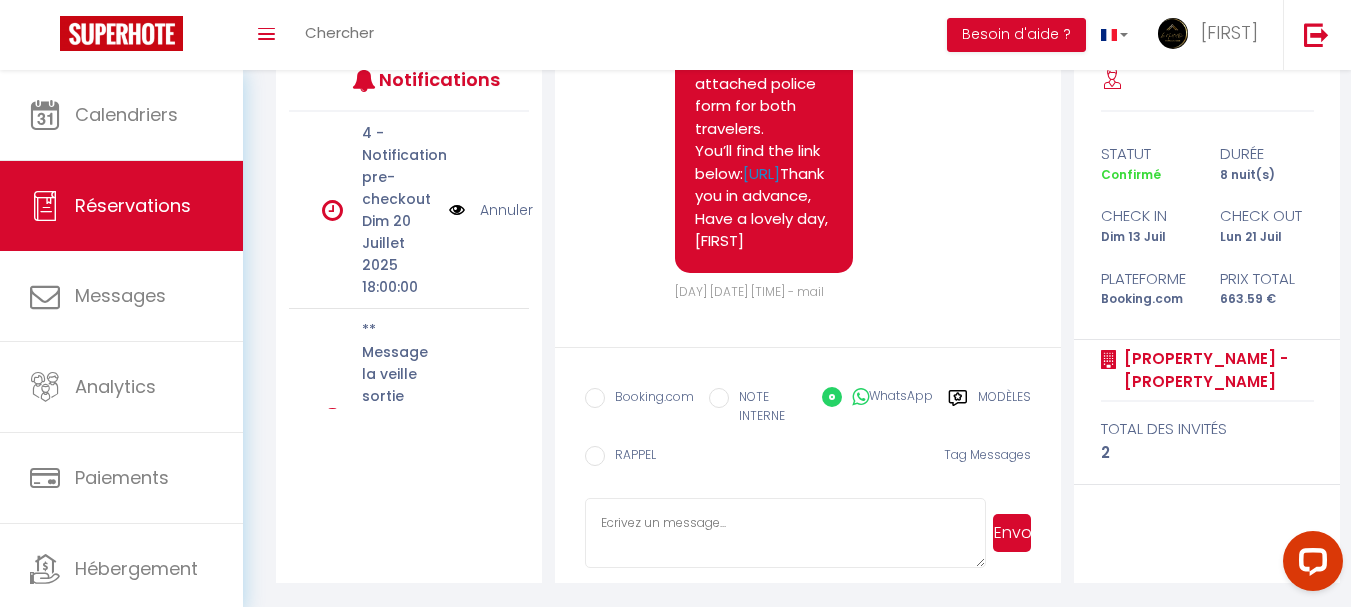 scroll, scrollTop: 2414, scrollLeft: 0, axis: vertical 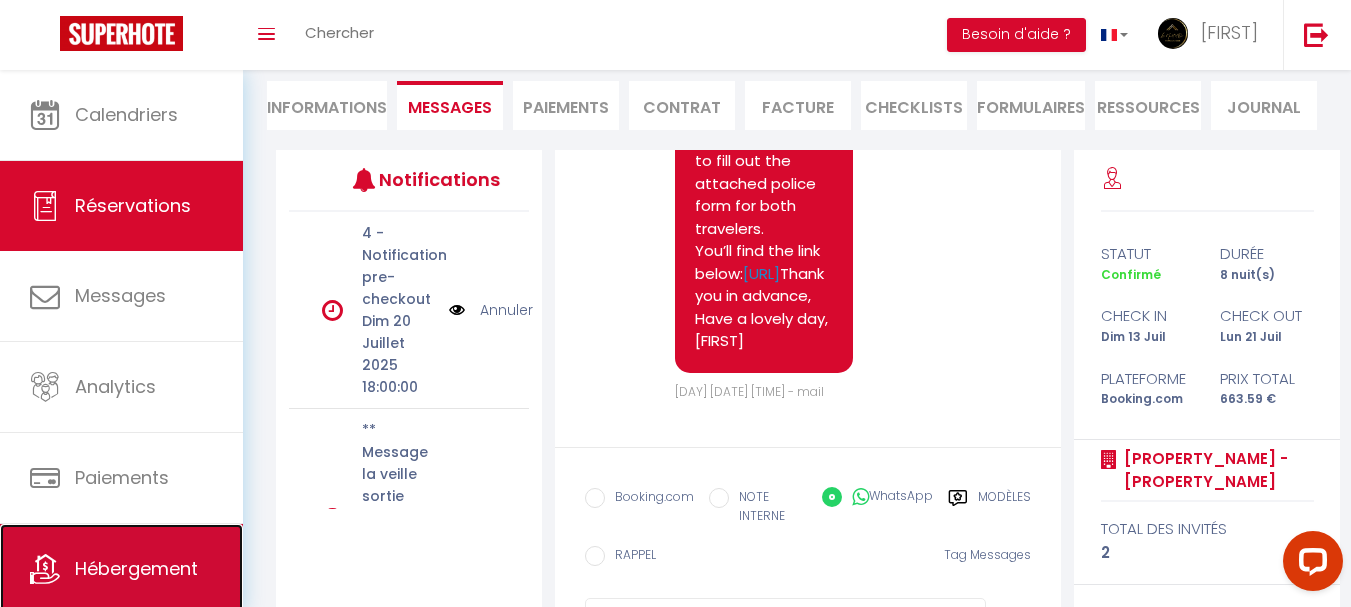 click on "Hébergement" at bounding box center [121, 569] 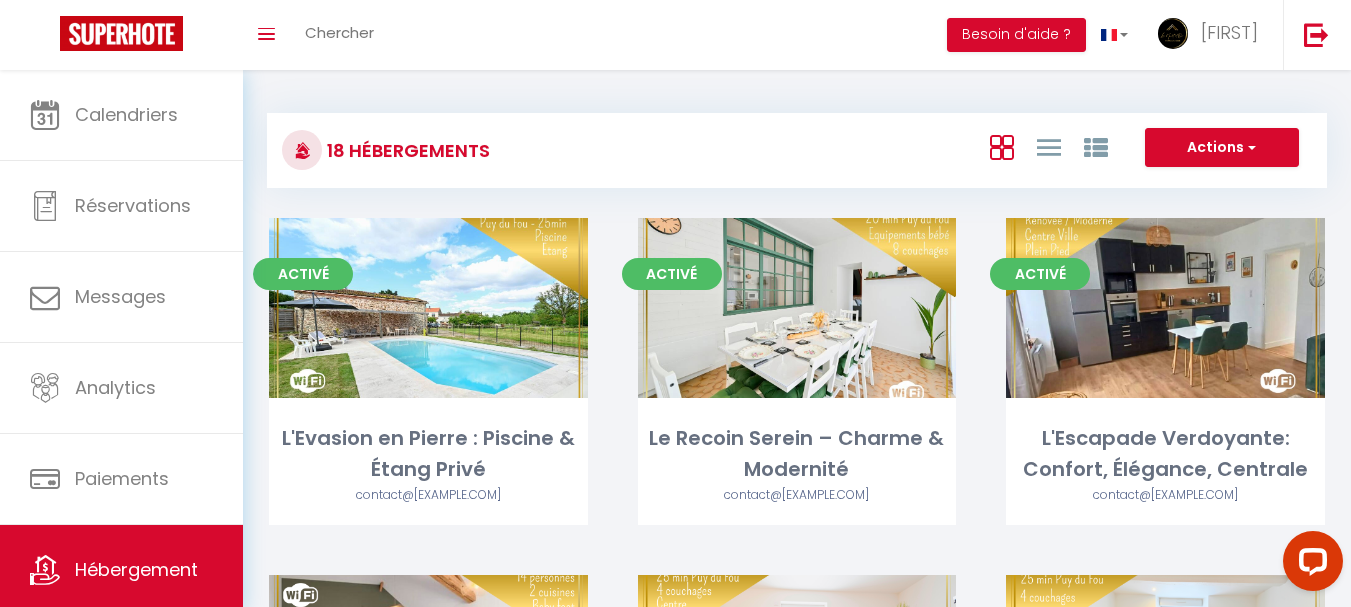 scroll, scrollTop: 300, scrollLeft: 0, axis: vertical 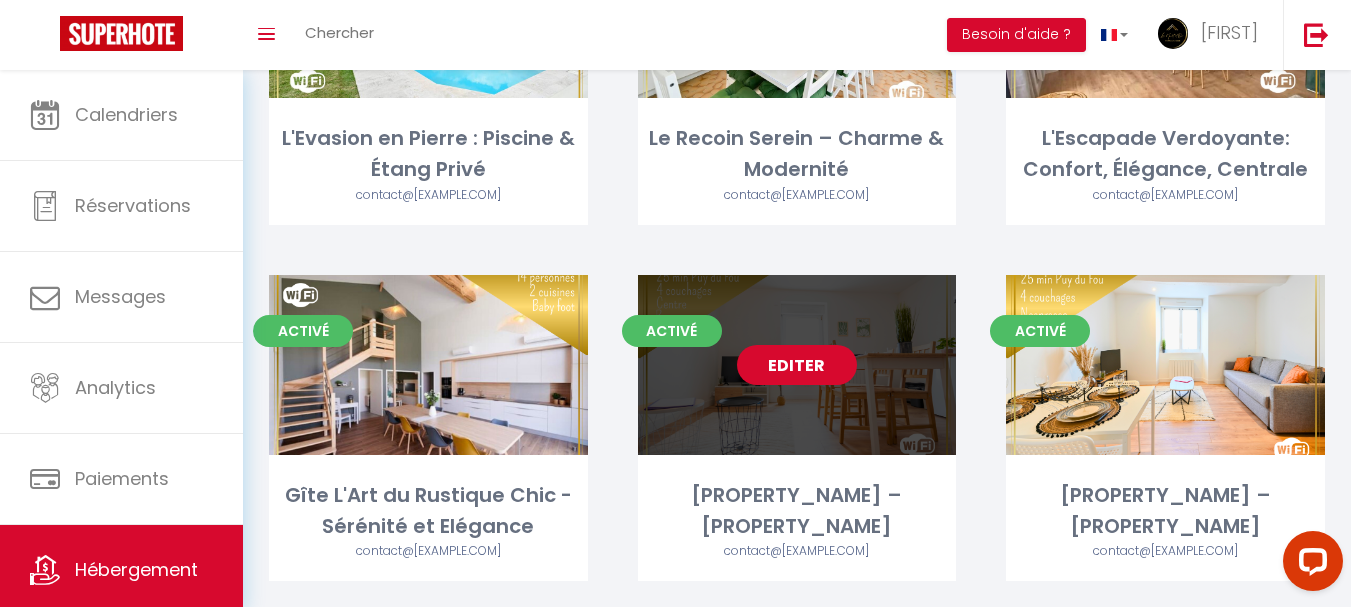 click on "Editer" at bounding box center [797, 365] 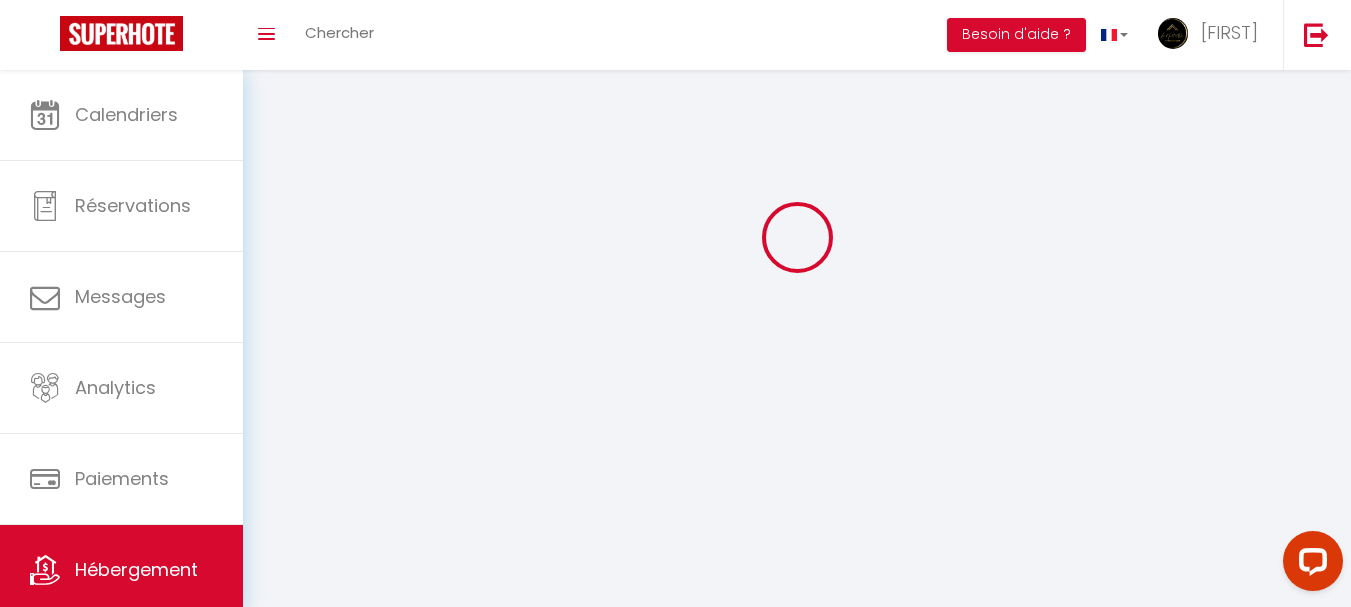 scroll, scrollTop: 0, scrollLeft: 0, axis: both 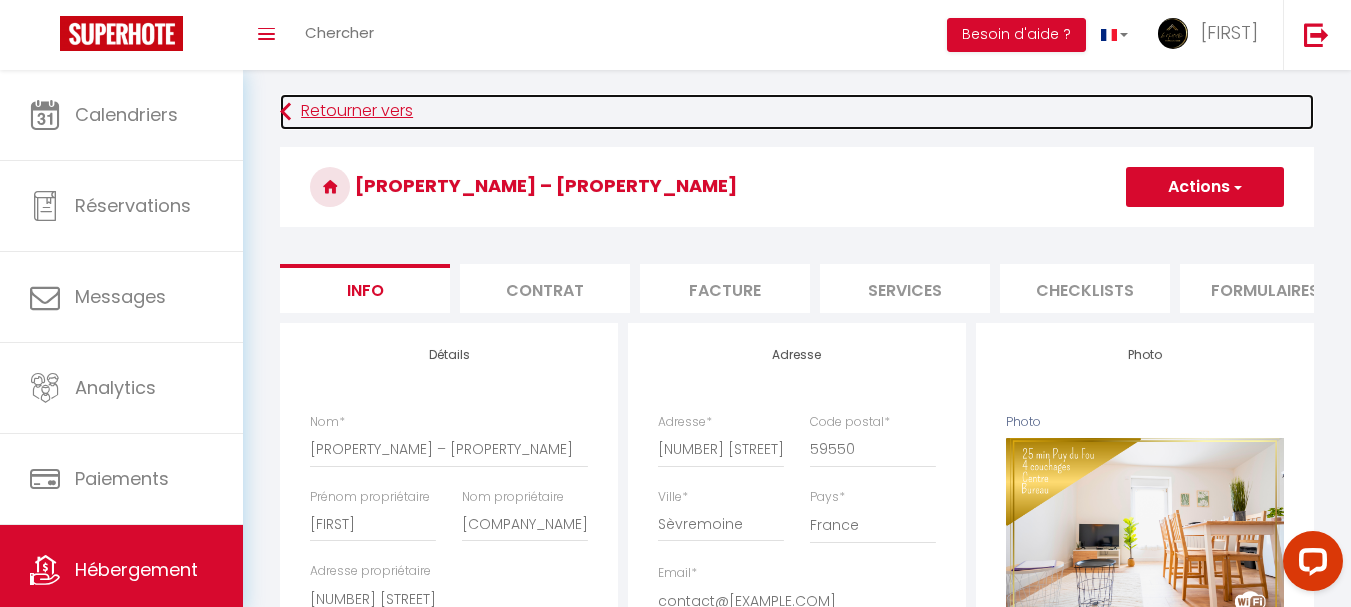 click on "Retourner vers" at bounding box center [797, 112] 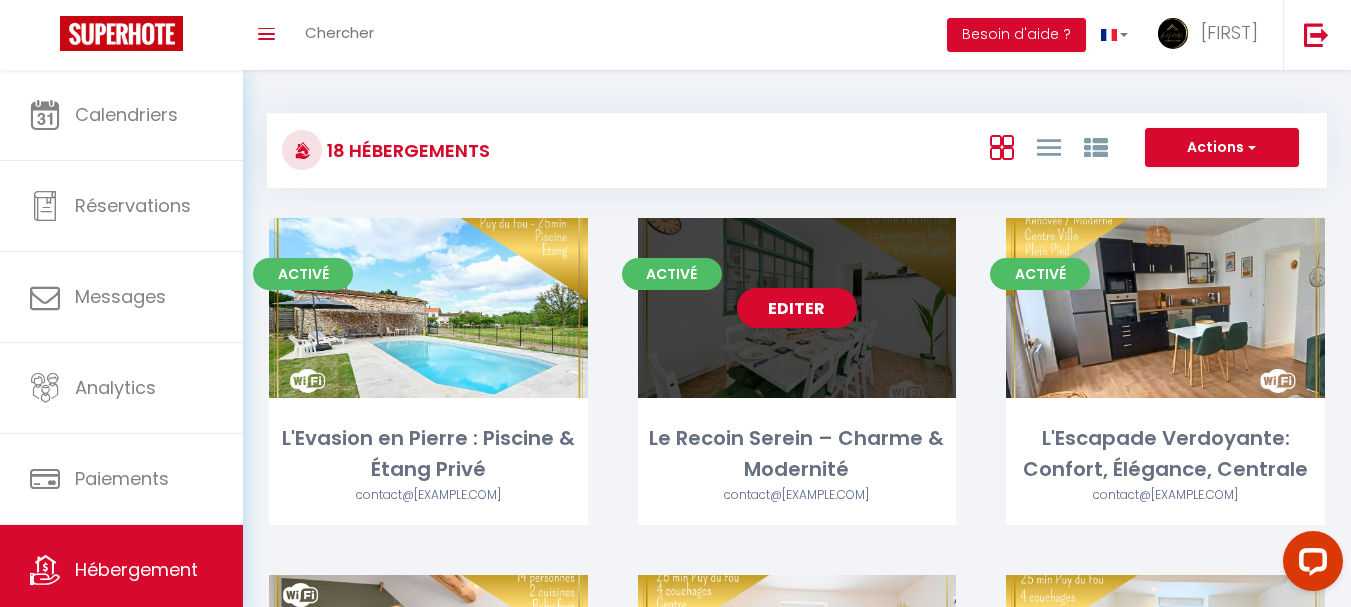 scroll, scrollTop: 400, scrollLeft: 0, axis: vertical 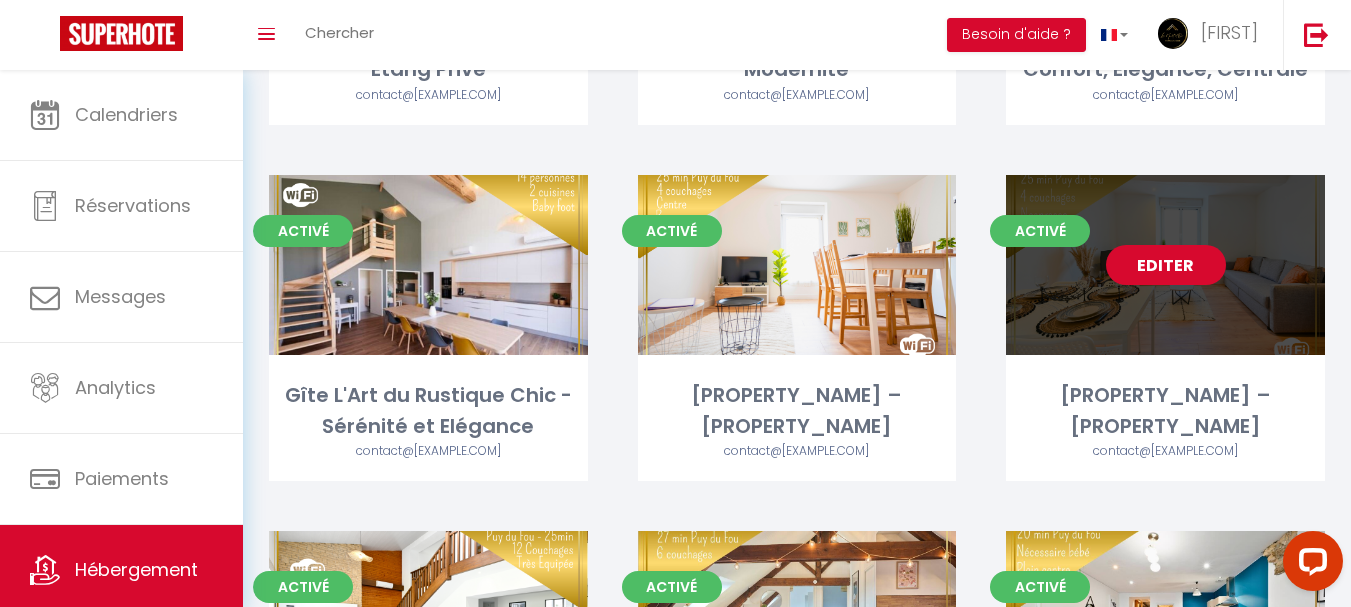 click on "Editer" at bounding box center (1166, 265) 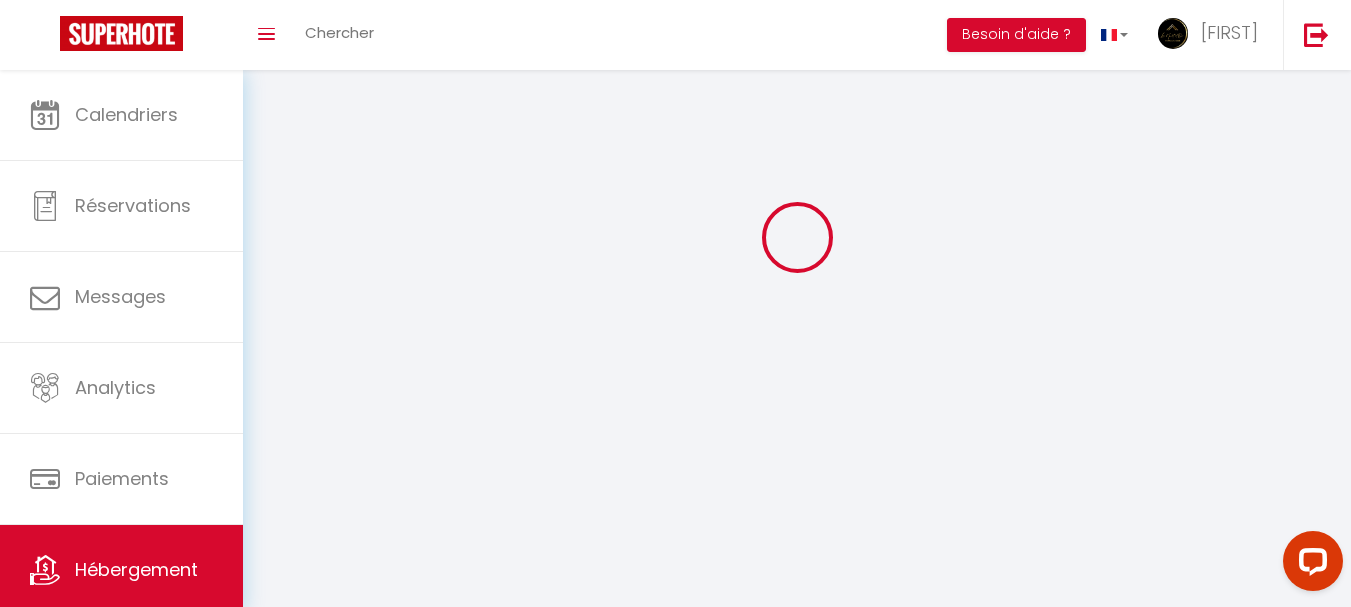 scroll, scrollTop: 0, scrollLeft: 0, axis: both 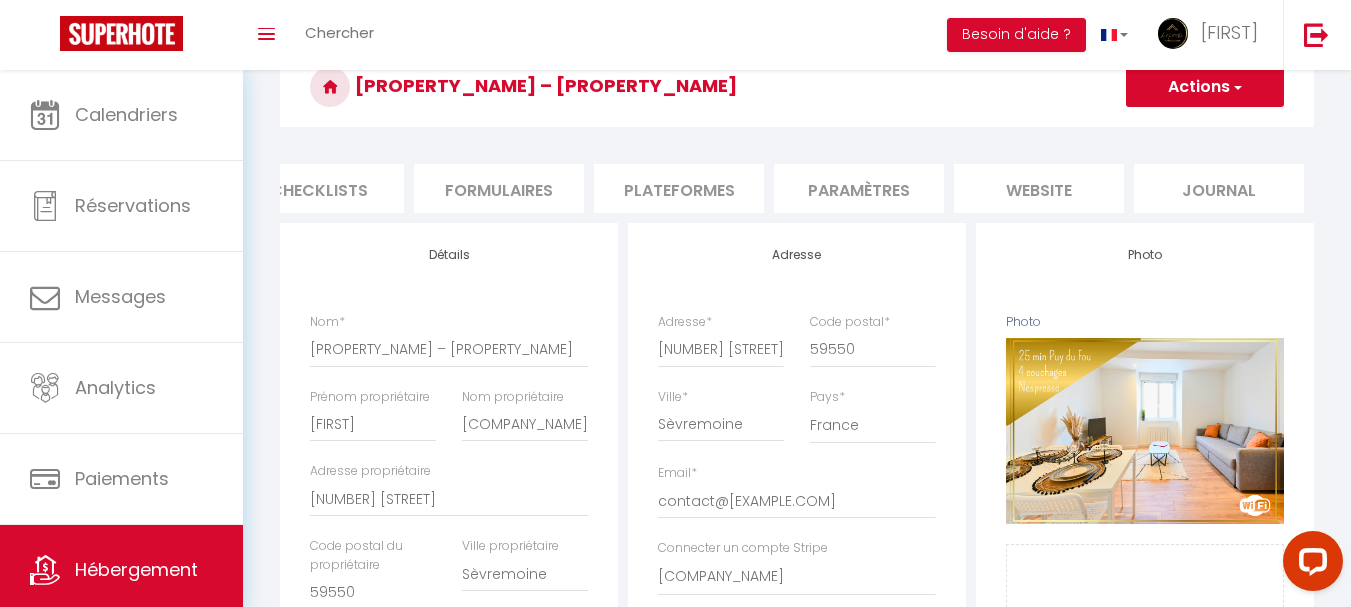 click on "Plateformes" at bounding box center (679, 188) 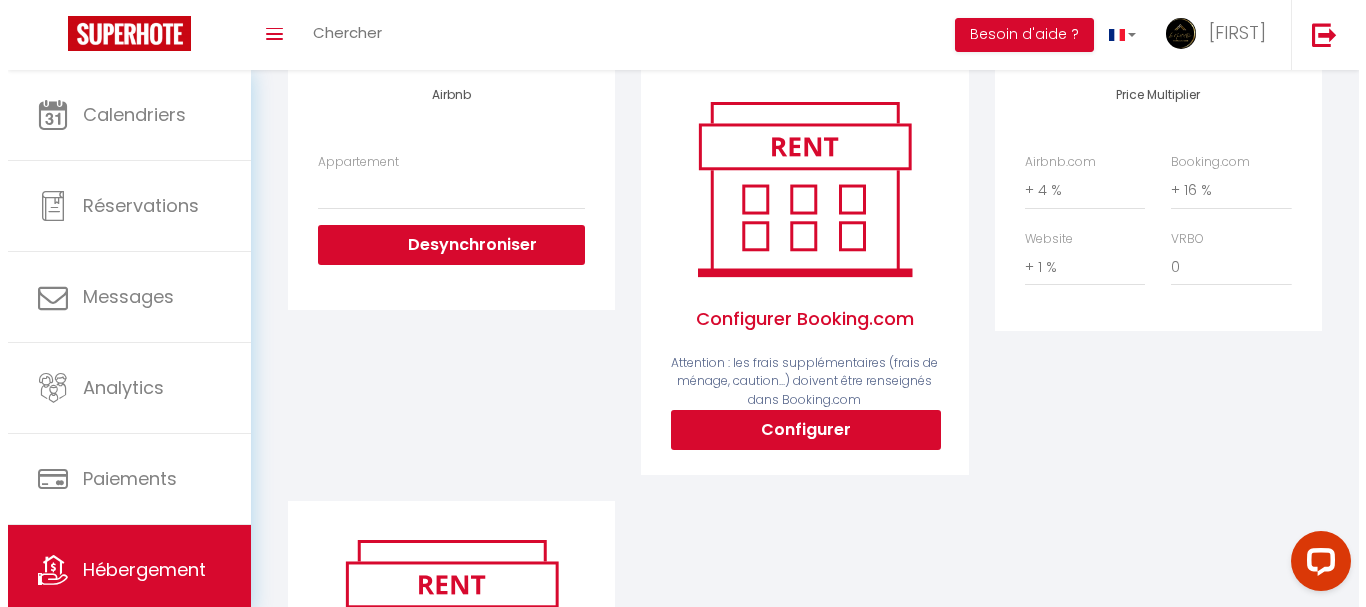 scroll, scrollTop: 300, scrollLeft: 0, axis: vertical 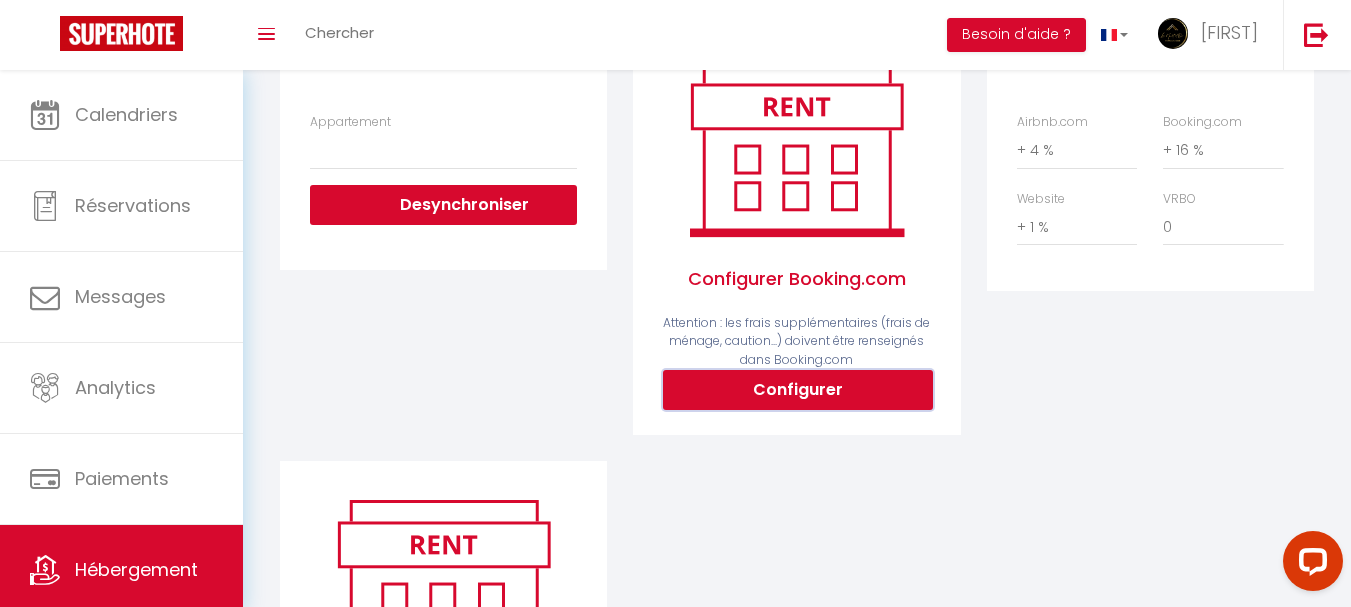 click on "Configurer" at bounding box center [798, 390] 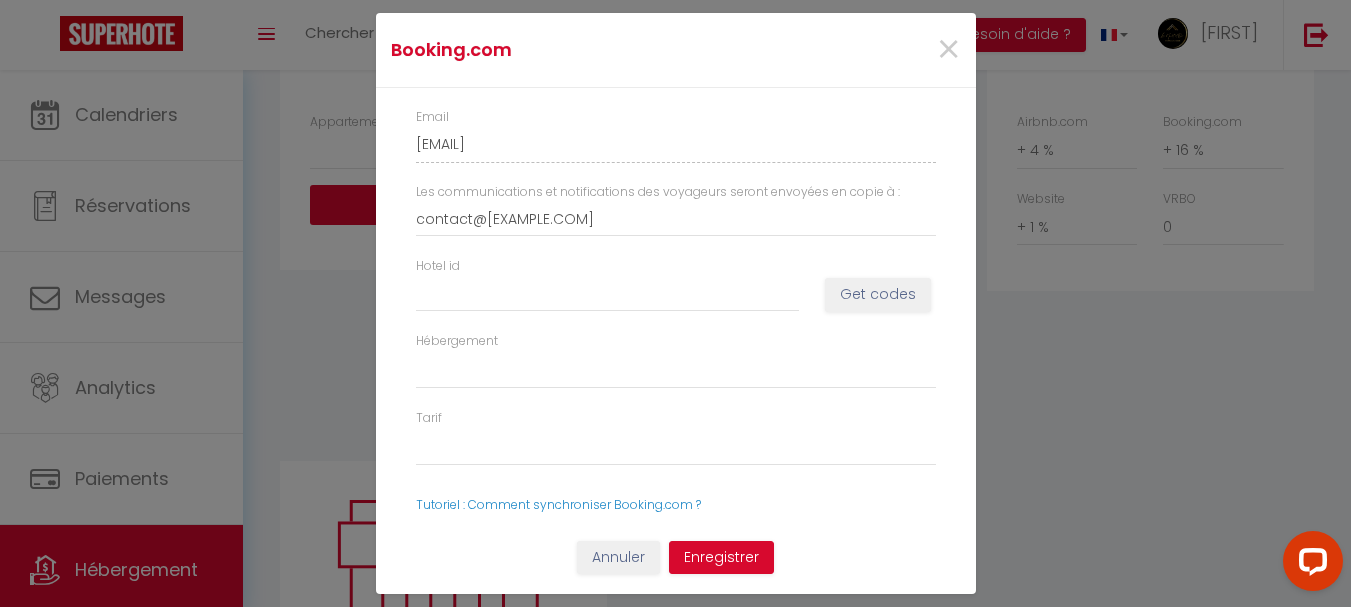 scroll, scrollTop: 0, scrollLeft: 751, axis: horizontal 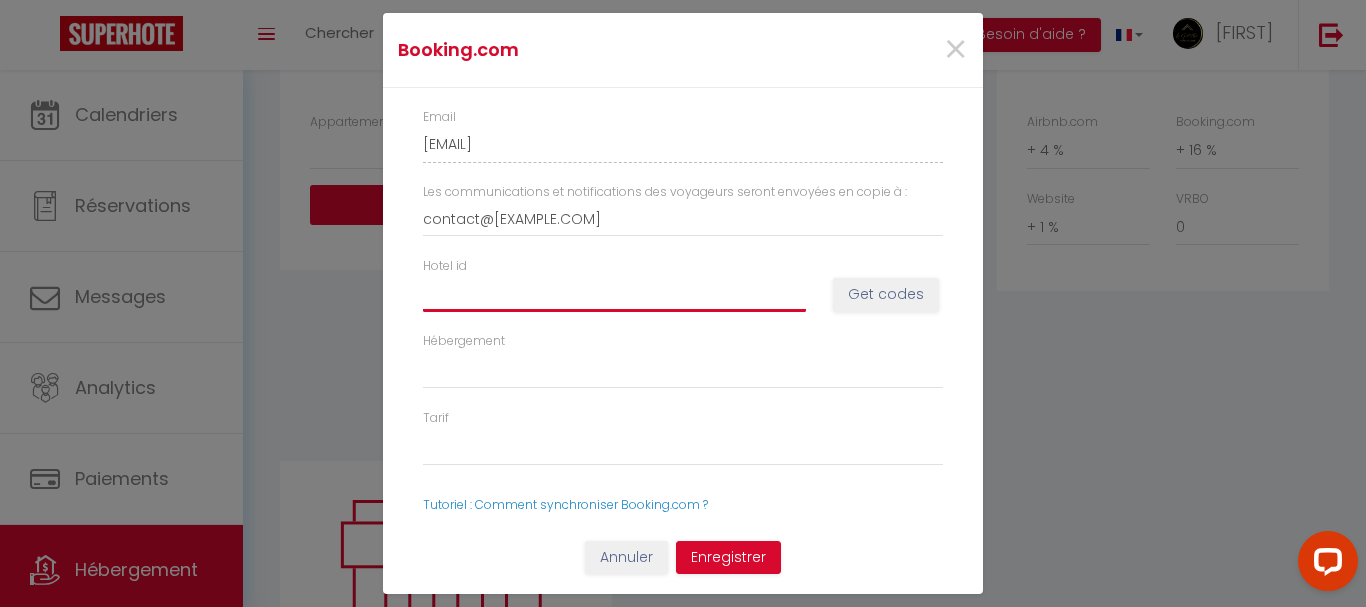 click on "Hotel id" at bounding box center (614, 294) 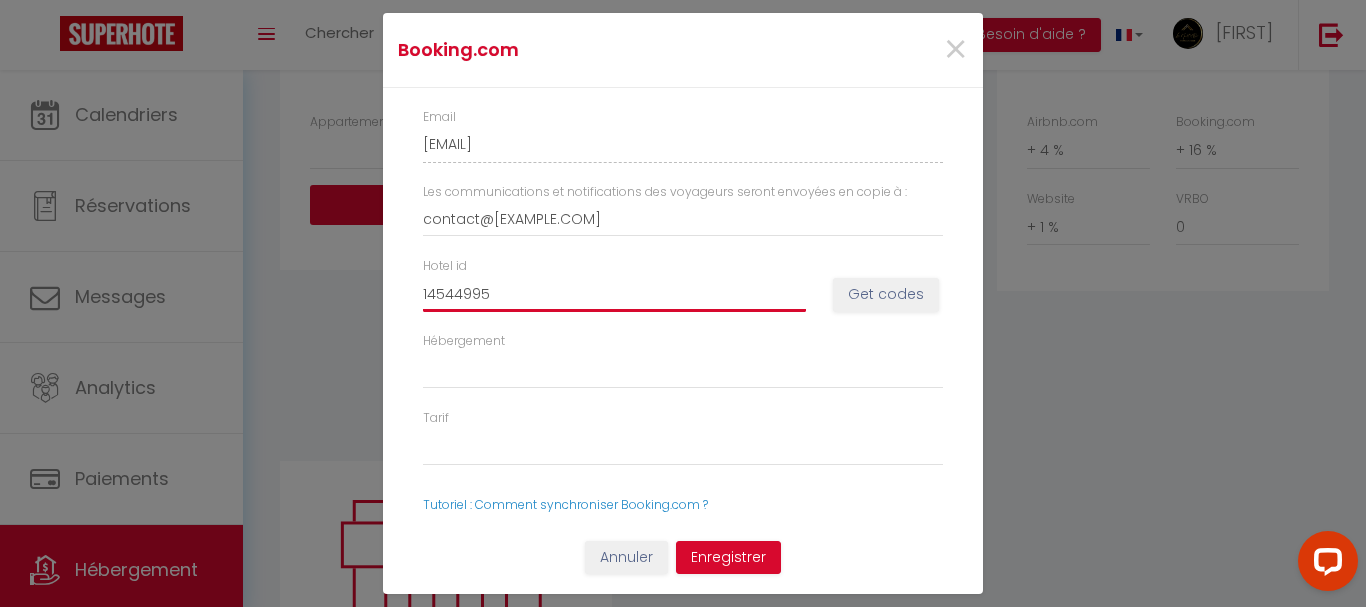 type on "14544995" 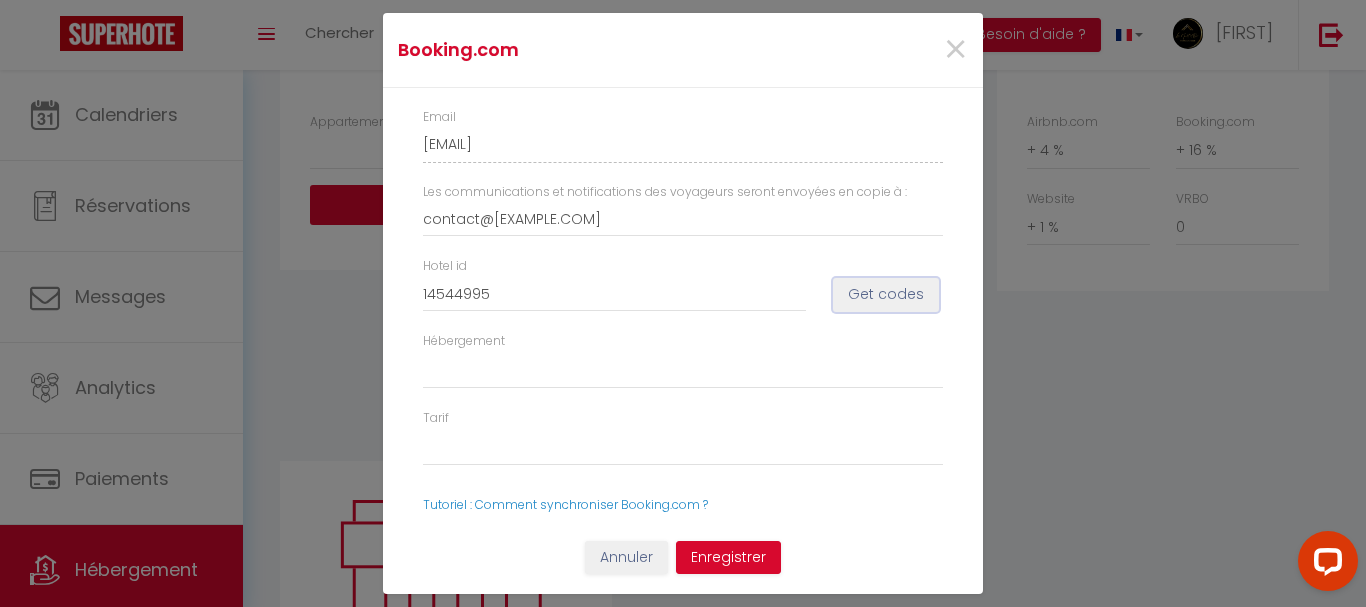 click on "Get codes" at bounding box center [886, 295] 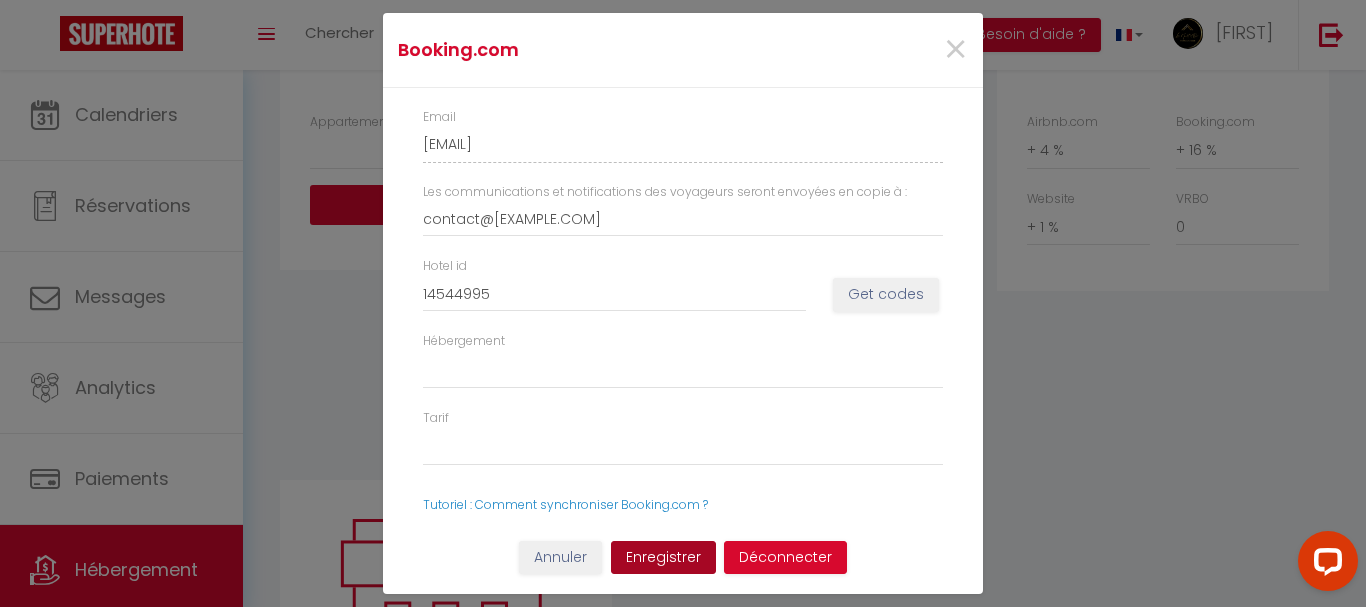 click on "Enregistrer" at bounding box center [663, 558] 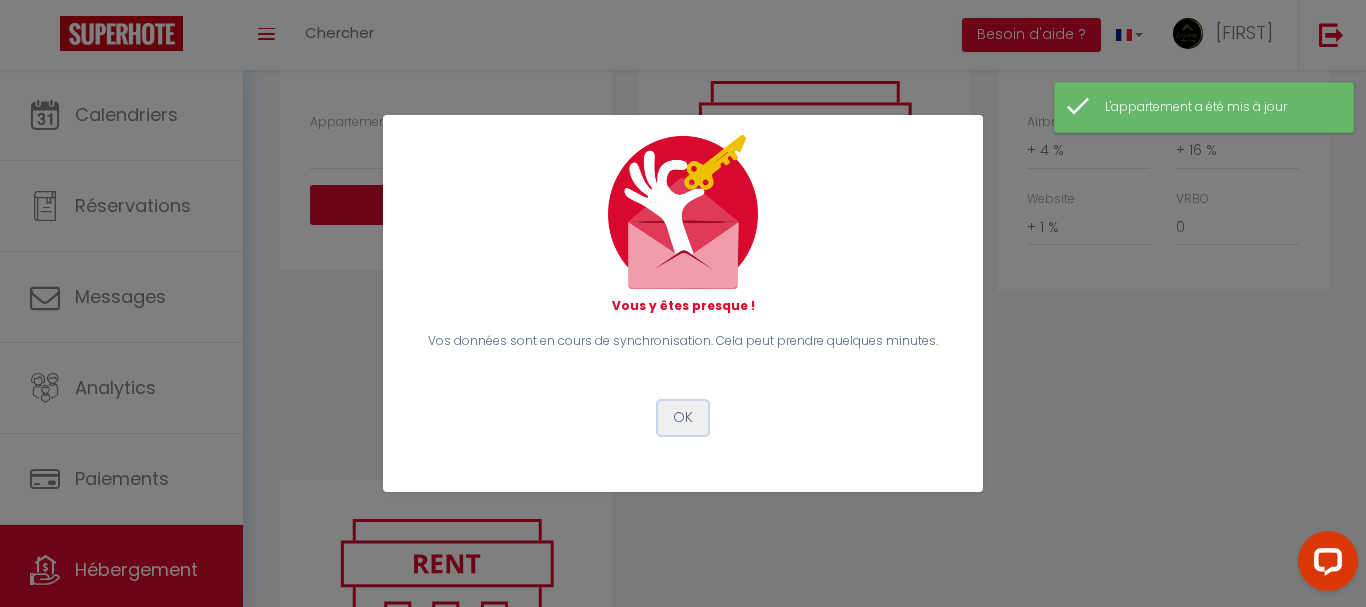 click on "OK" at bounding box center (683, 418) 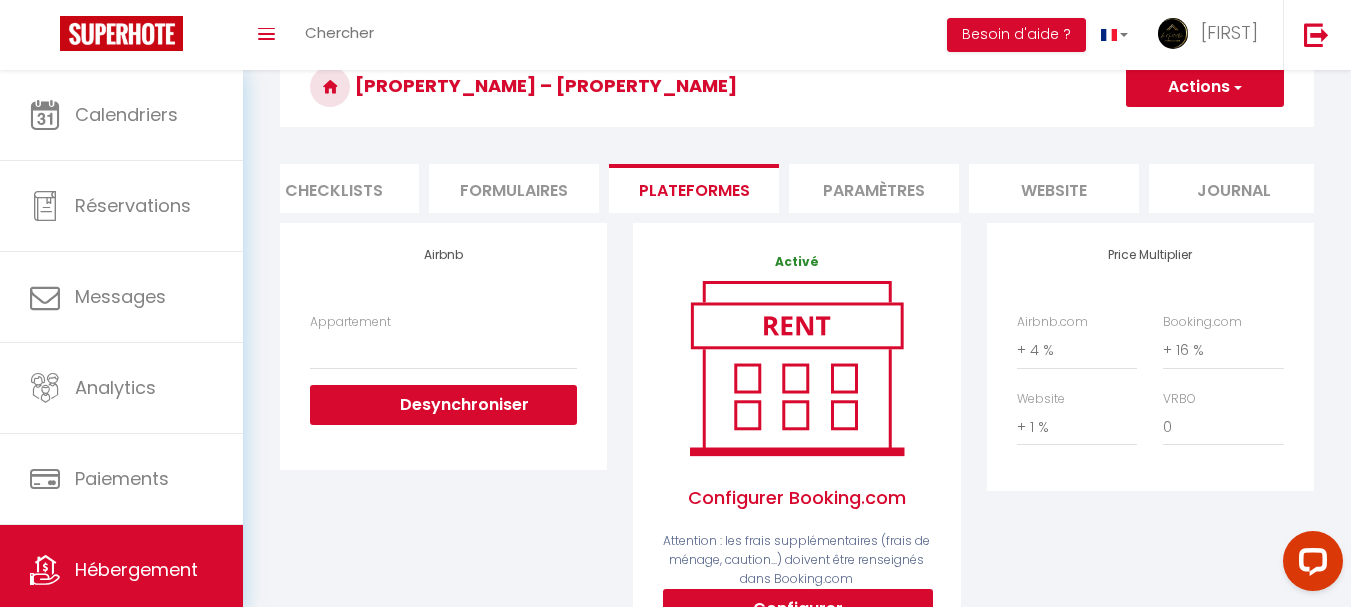 scroll, scrollTop: 0, scrollLeft: 0, axis: both 